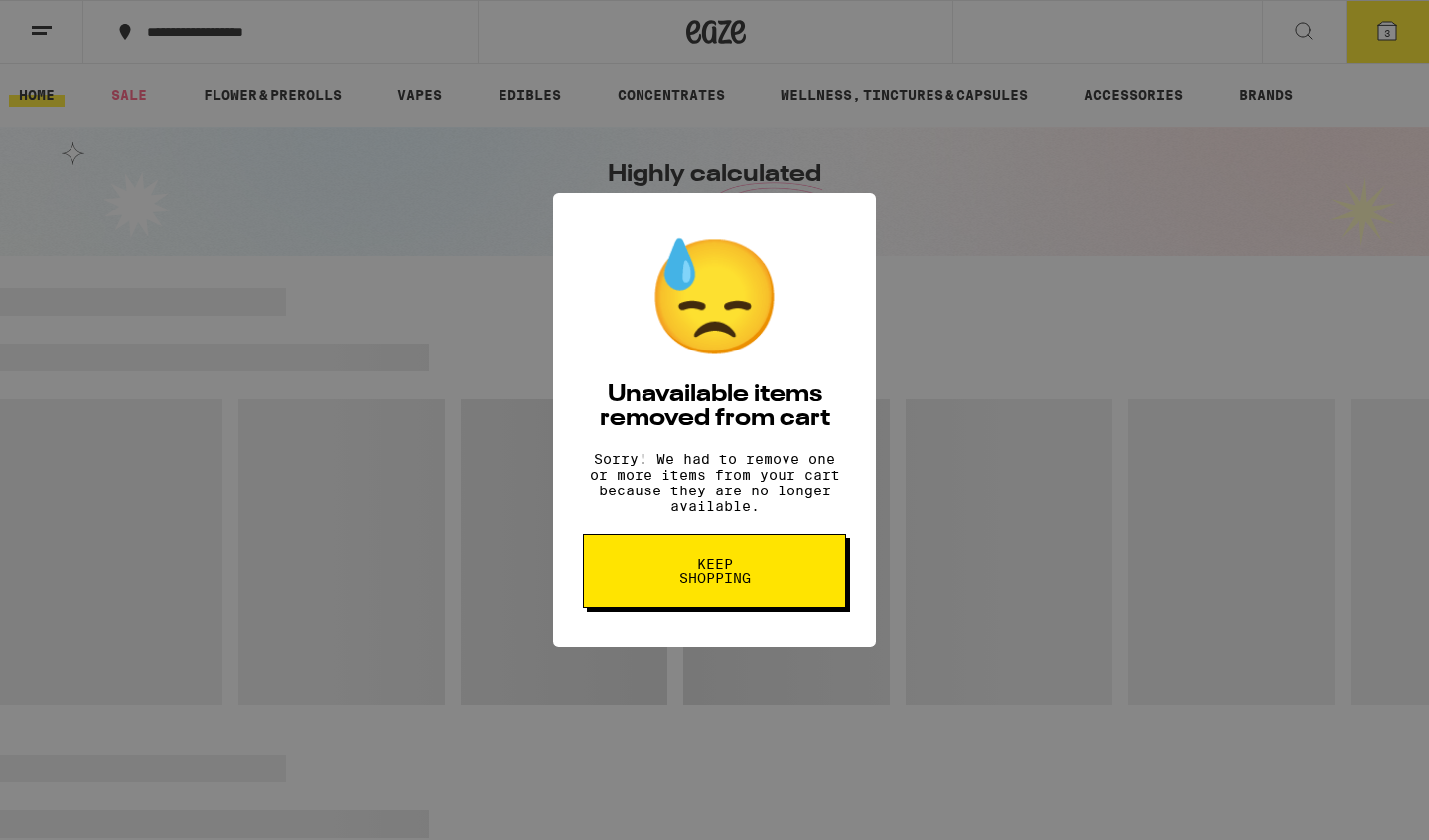 scroll, scrollTop: 0, scrollLeft: 0, axis: both 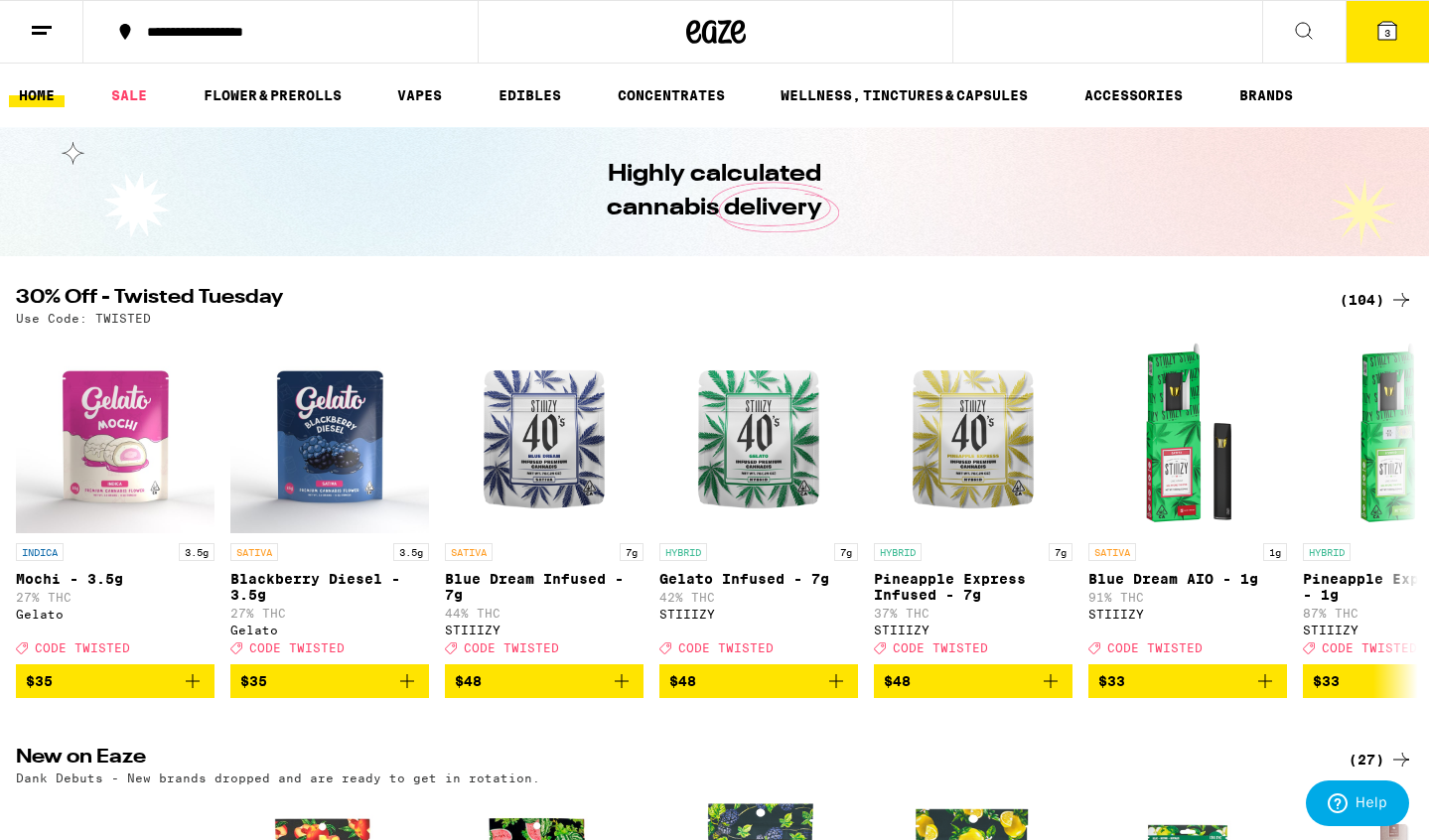 click on "(104)" at bounding box center (1376, 300) 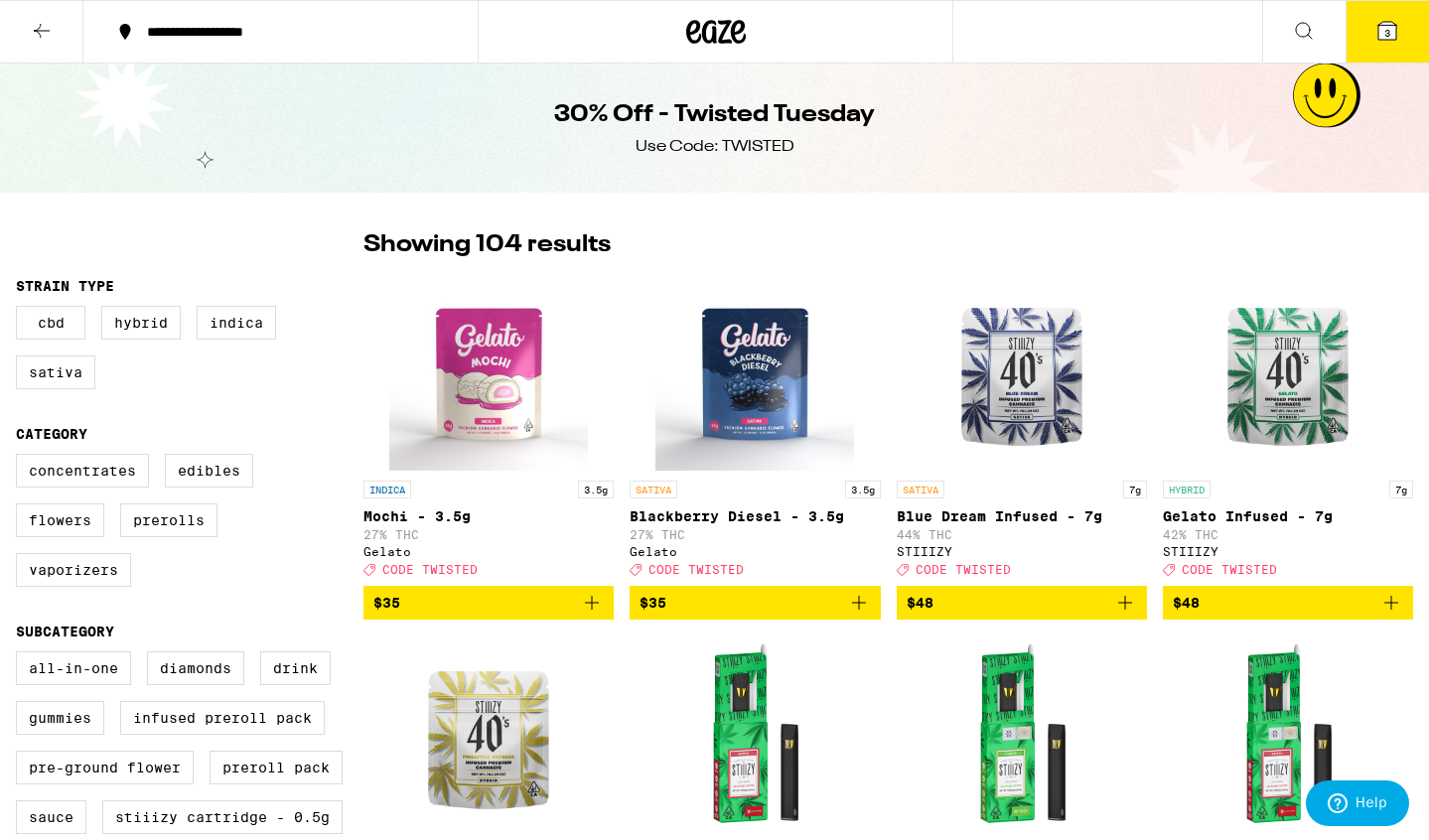 scroll, scrollTop: 0, scrollLeft: 0, axis: both 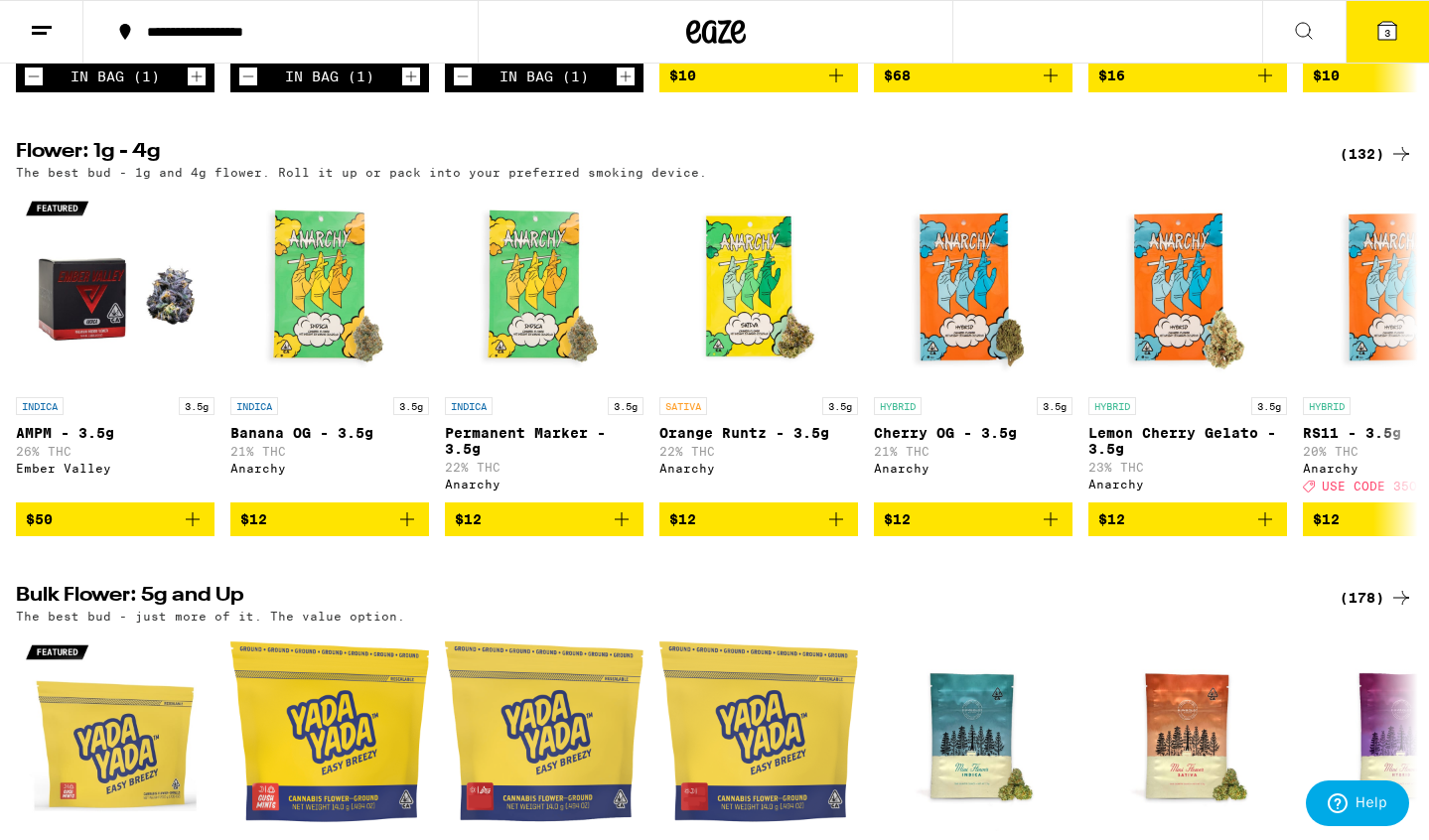 click on "(132)" at bounding box center [1376, 154] 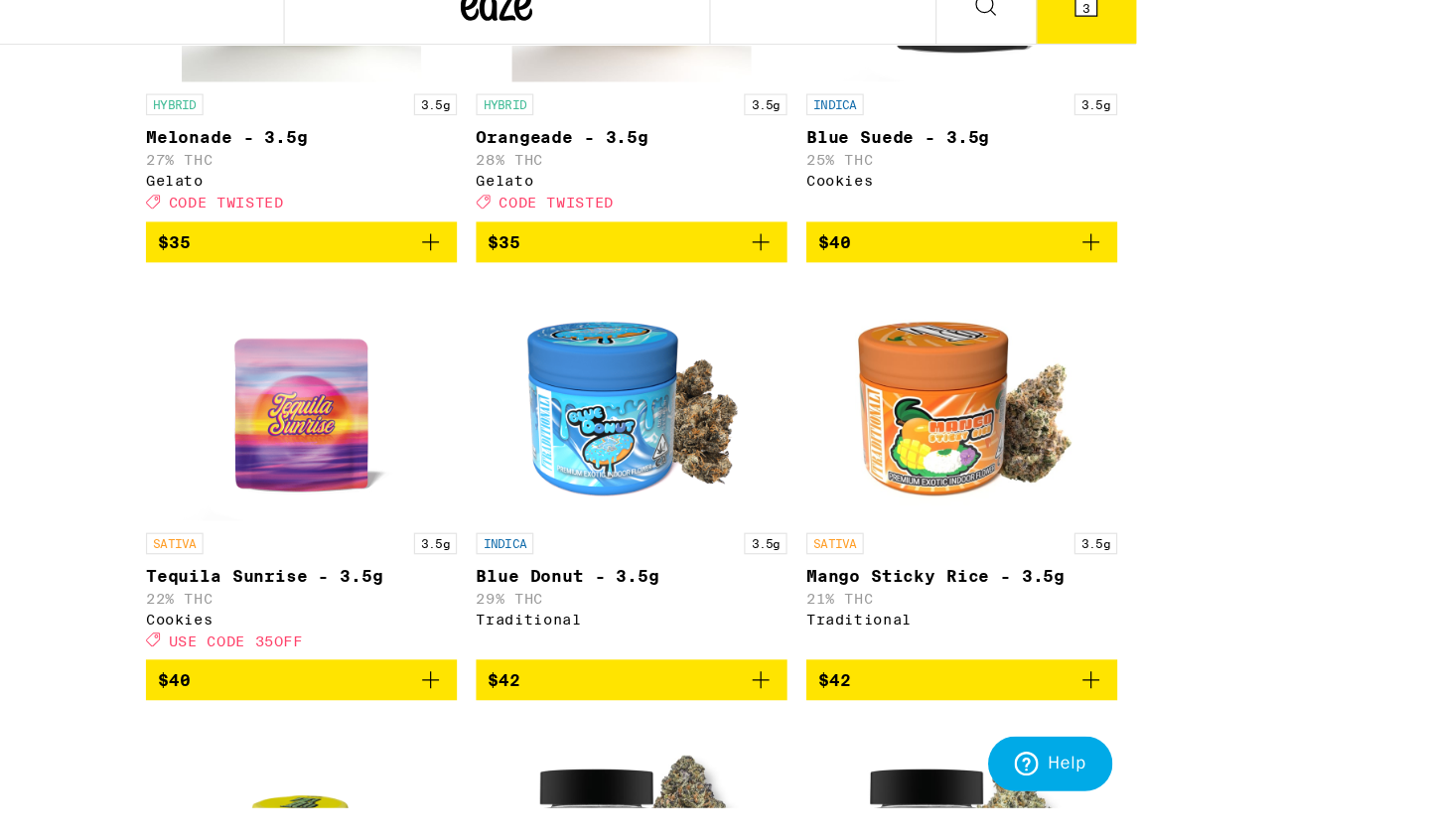 scroll, scrollTop: 7554, scrollLeft: 0, axis: vertical 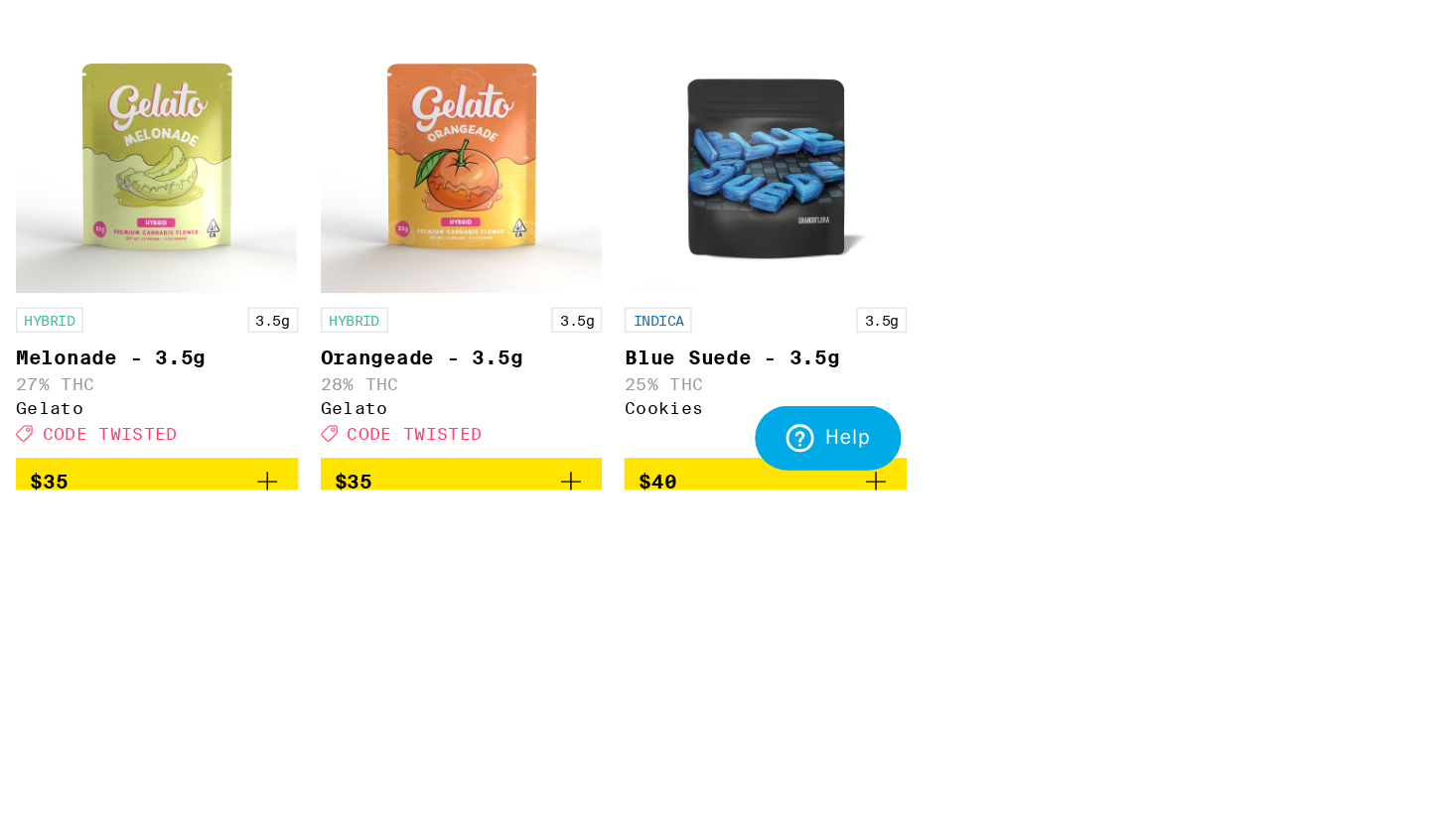 click at bounding box center (894, 2860) 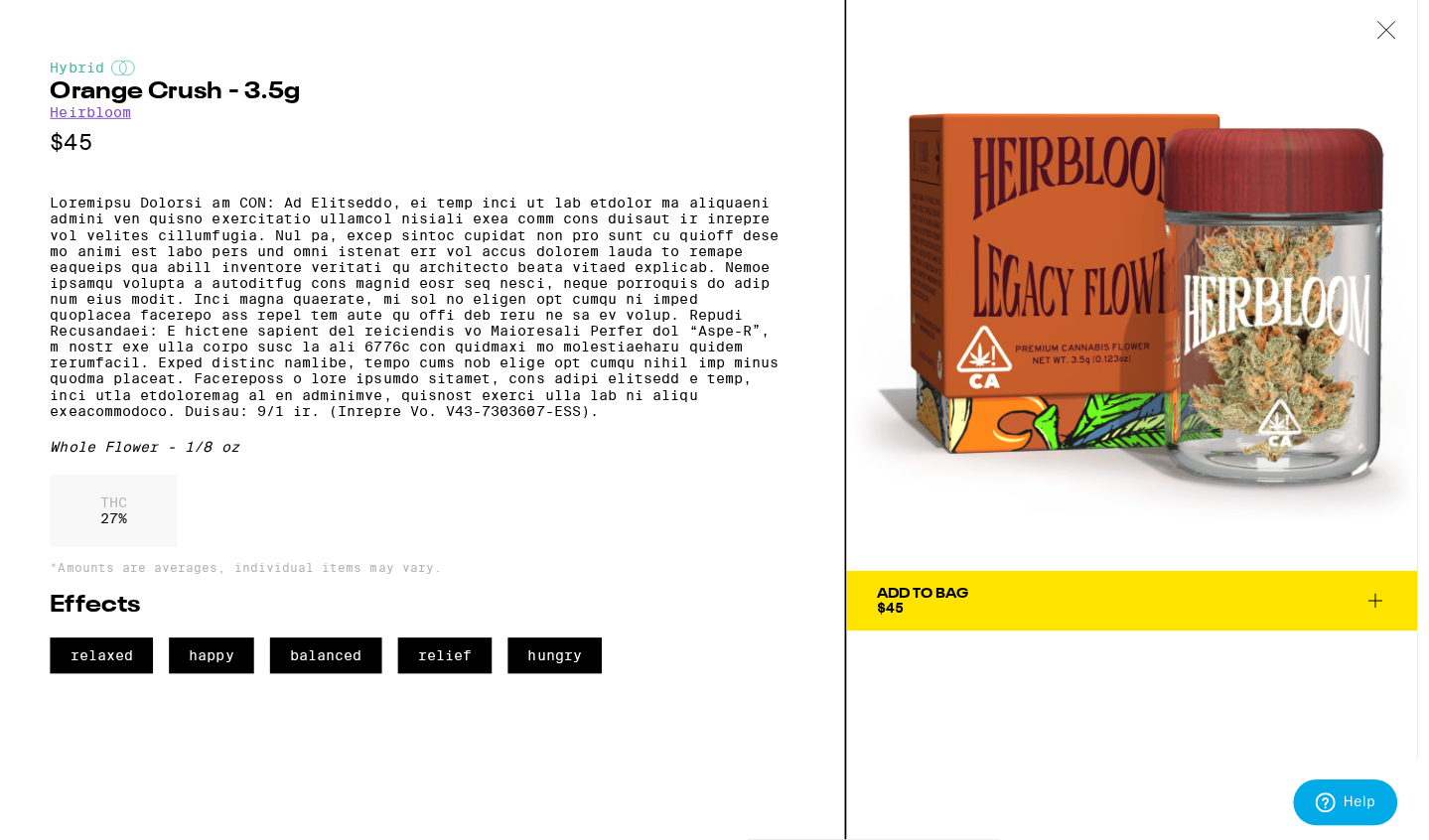 scroll, scrollTop: 7437, scrollLeft: 0, axis: vertical 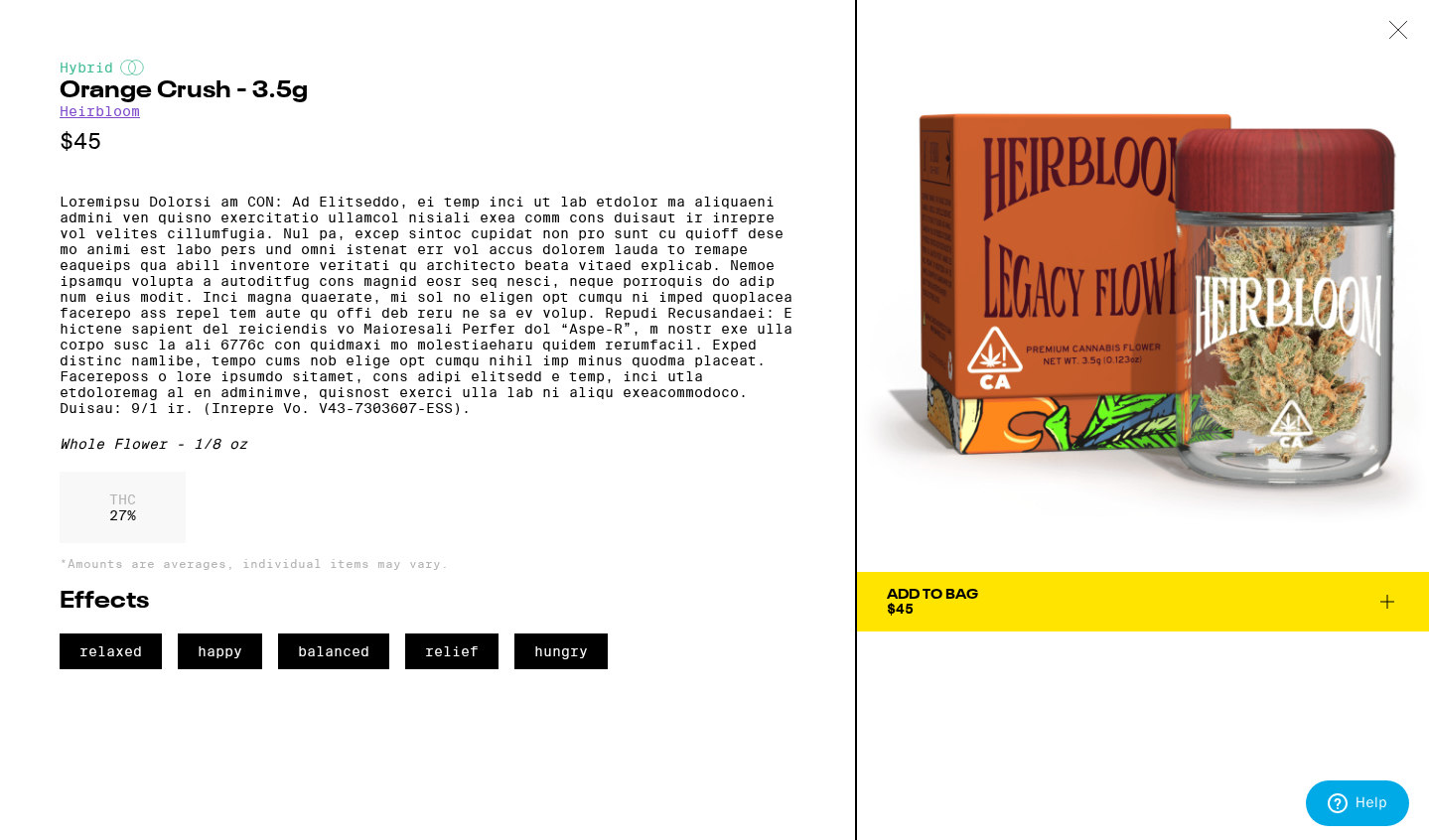click 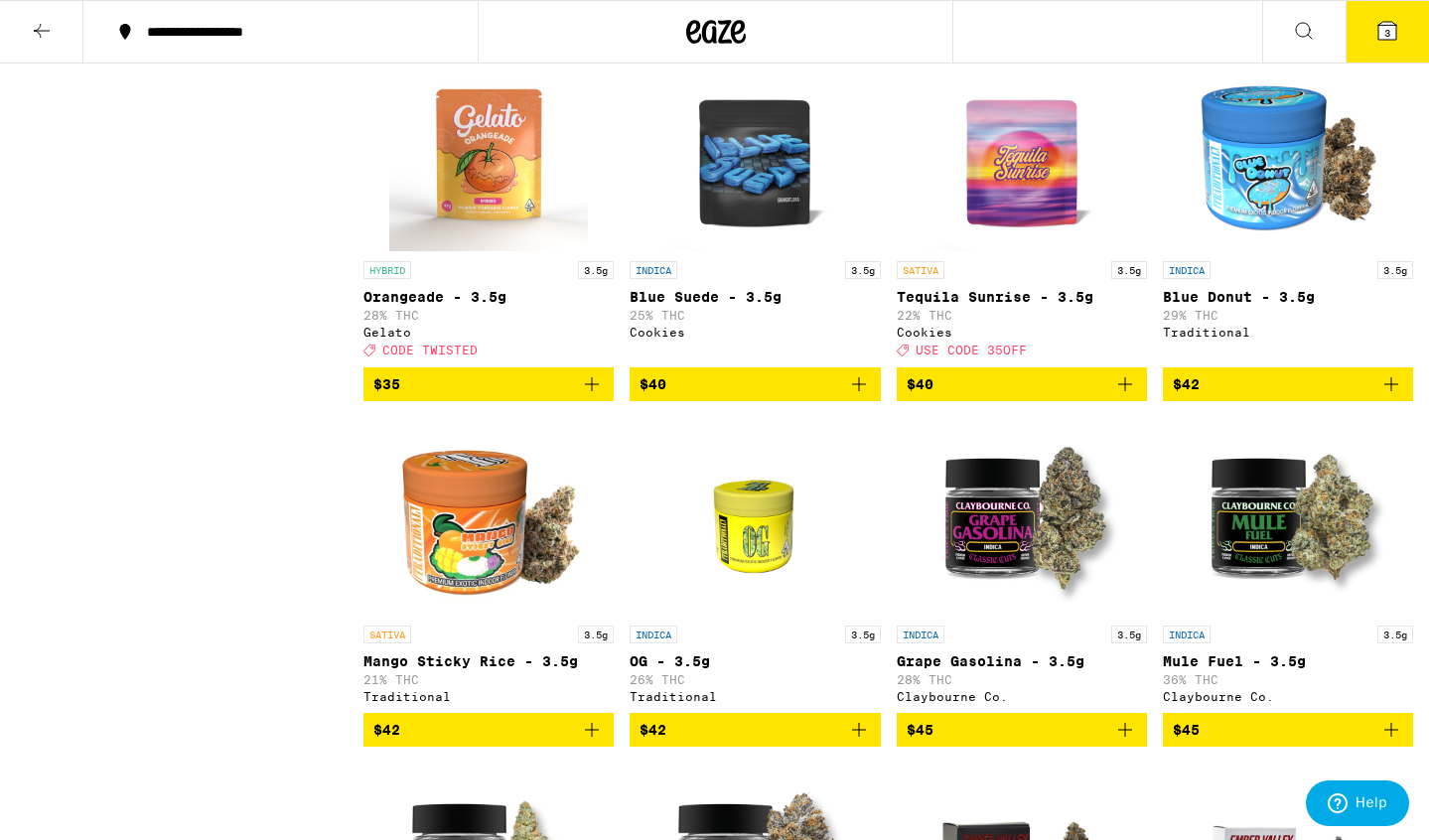 scroll, scrollTop: 5859, scrollLeft: 0, axis: vertical 